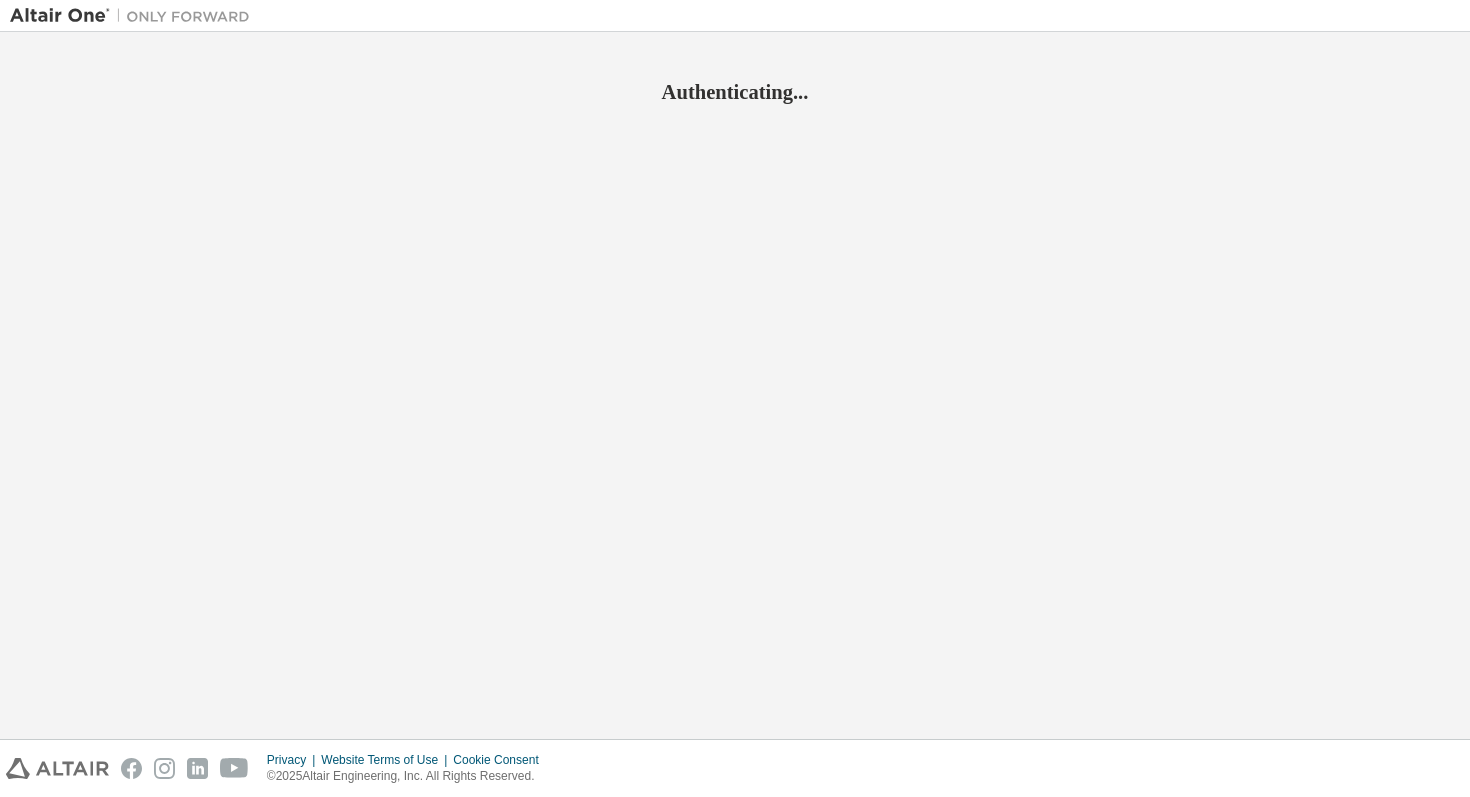 scroll, scrollTop: 0, scrollLeft: 0, axis: both 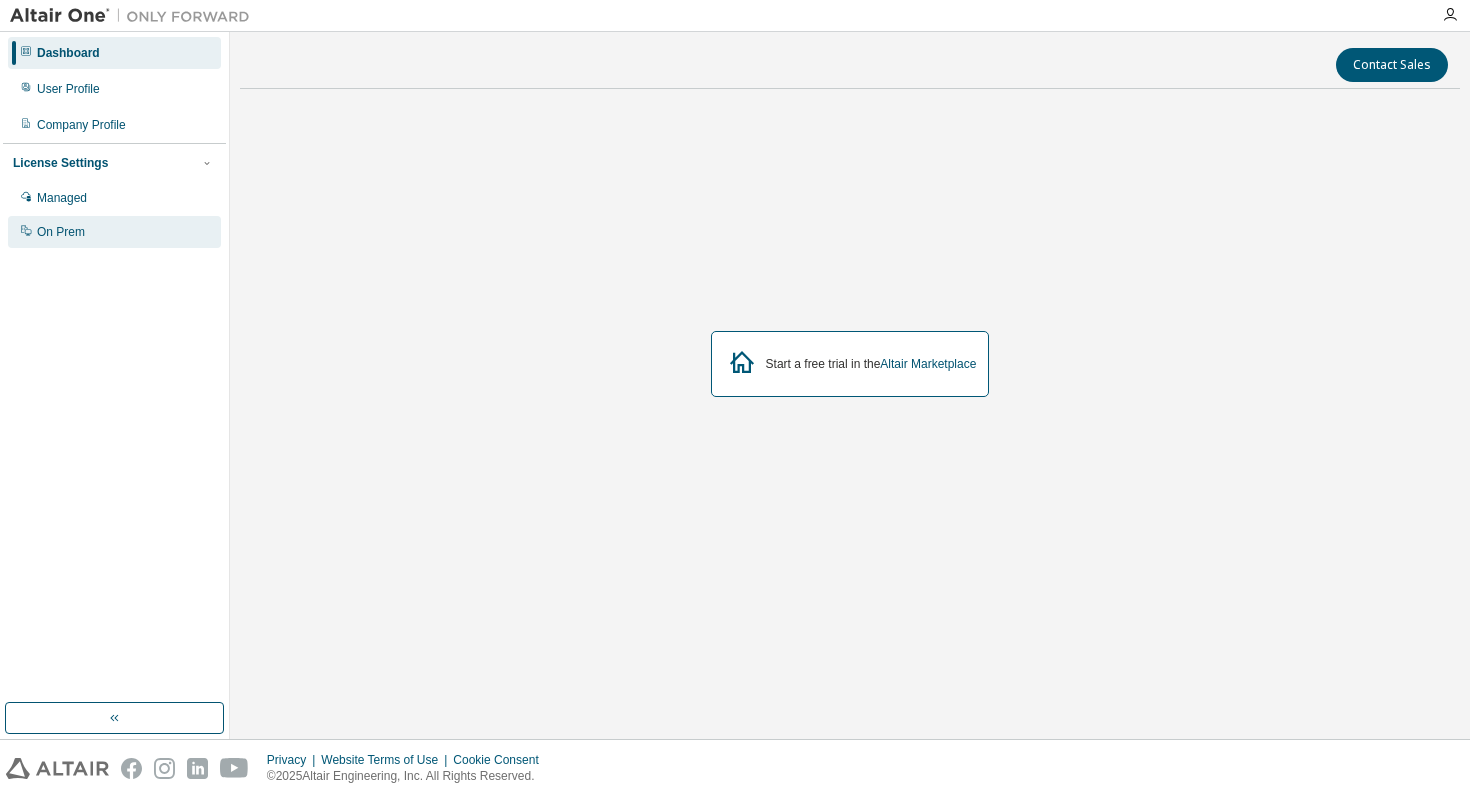 click on "On Prem" at bounding box center (114, 232) 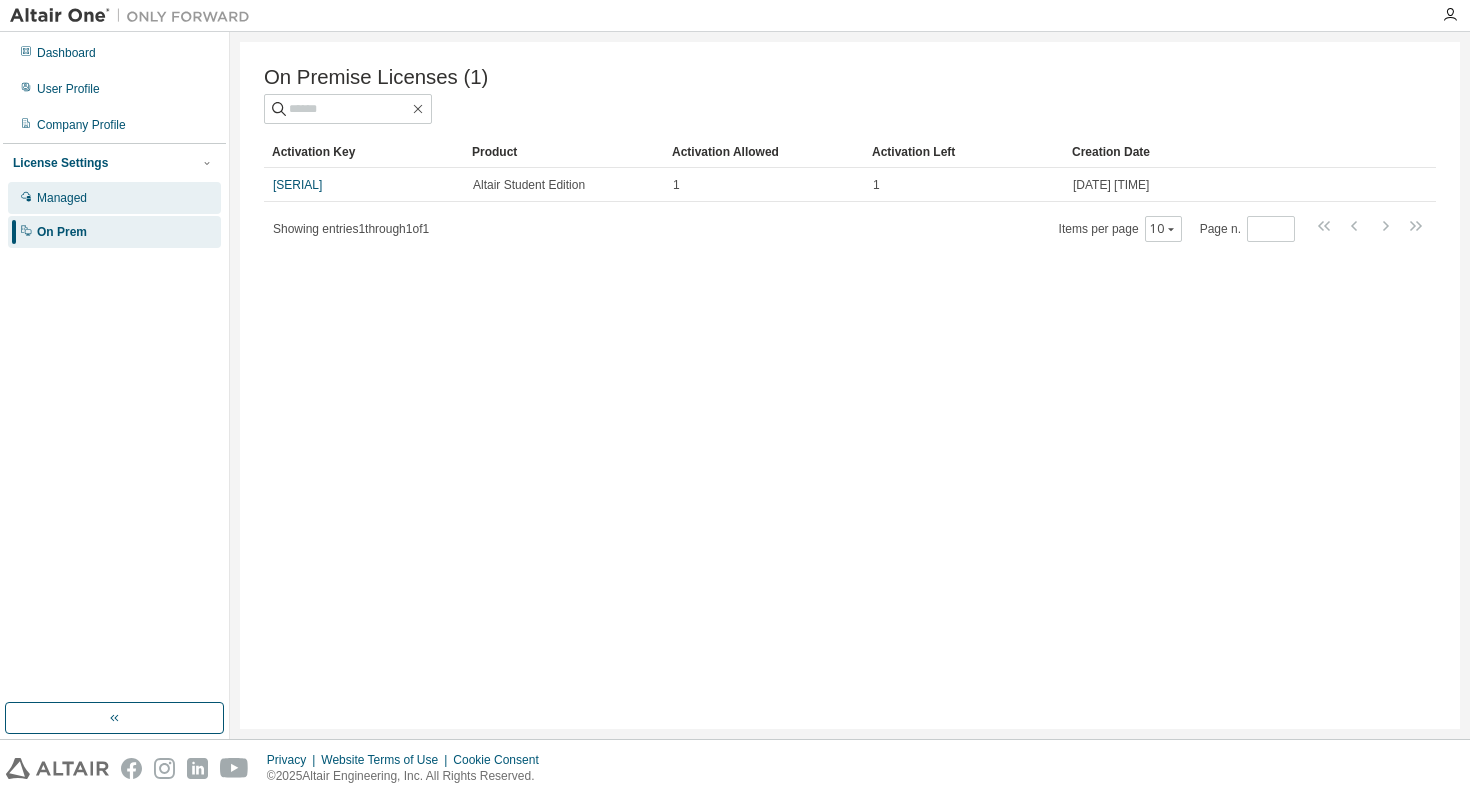 click on "Managed" at bounding box center [114, 198] 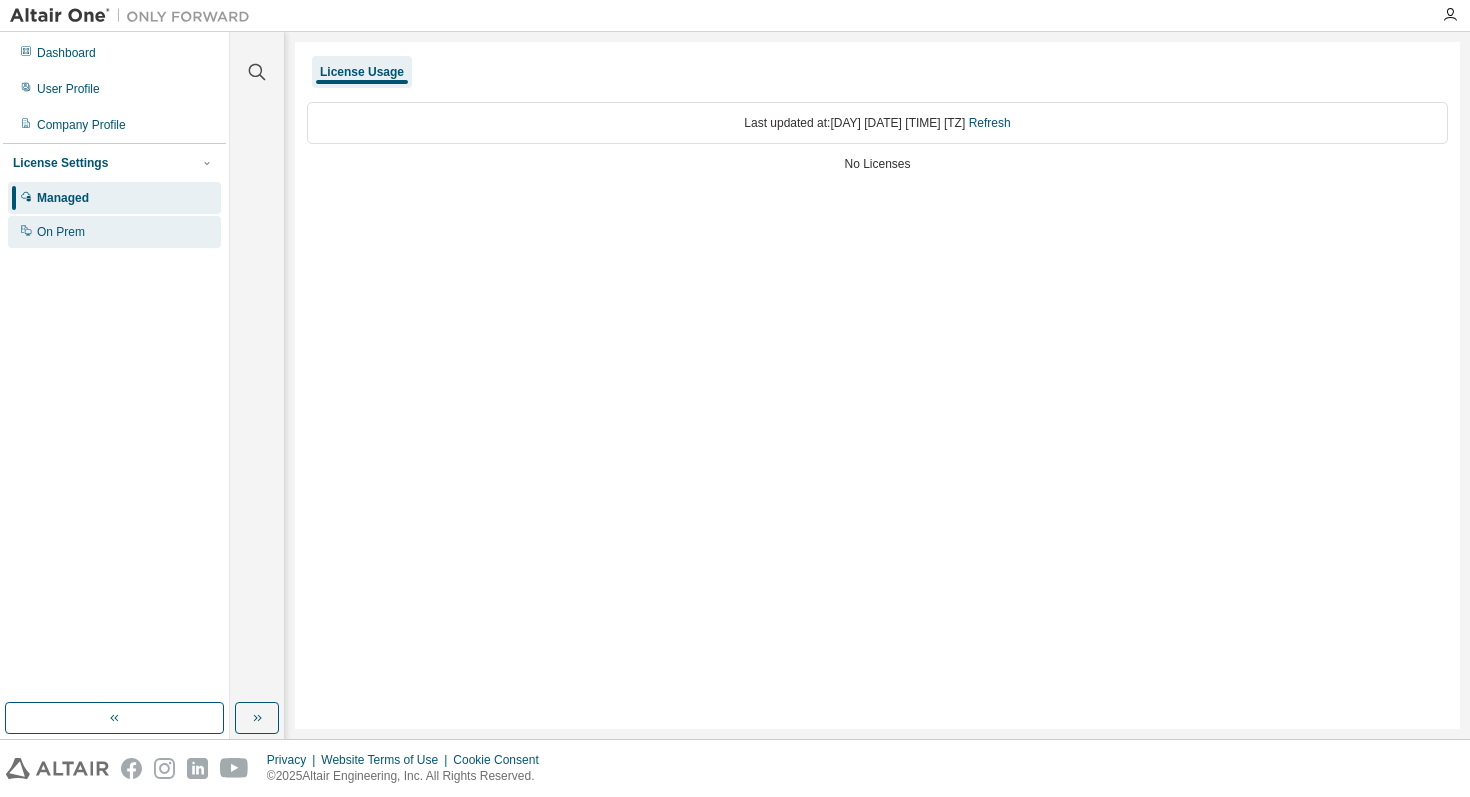 click on "On Prem" at bounding box center [114, 232] 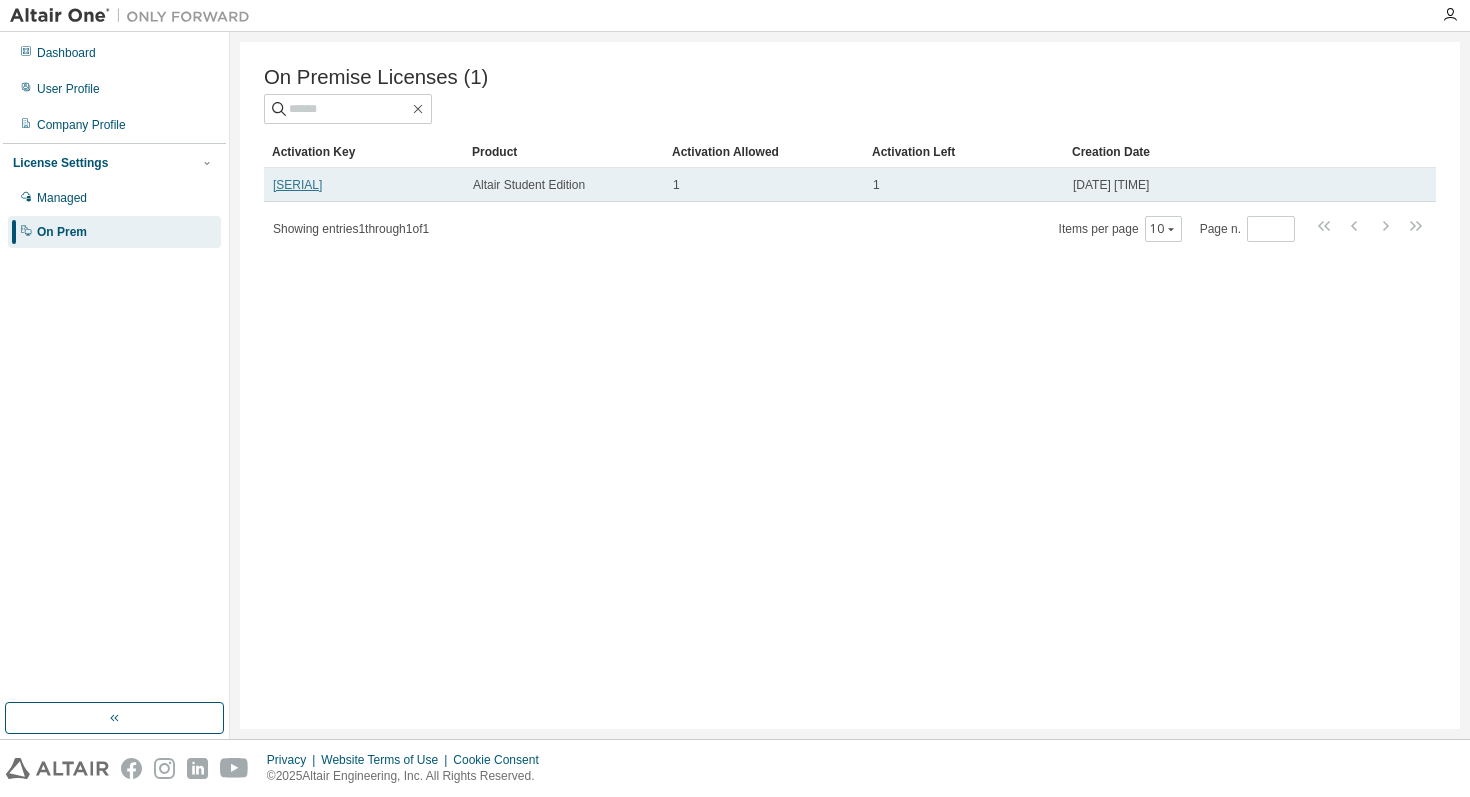 click on "L3CYY-2J4PP-B0QYZ-1QCMF" at bounding box center (297, 185) 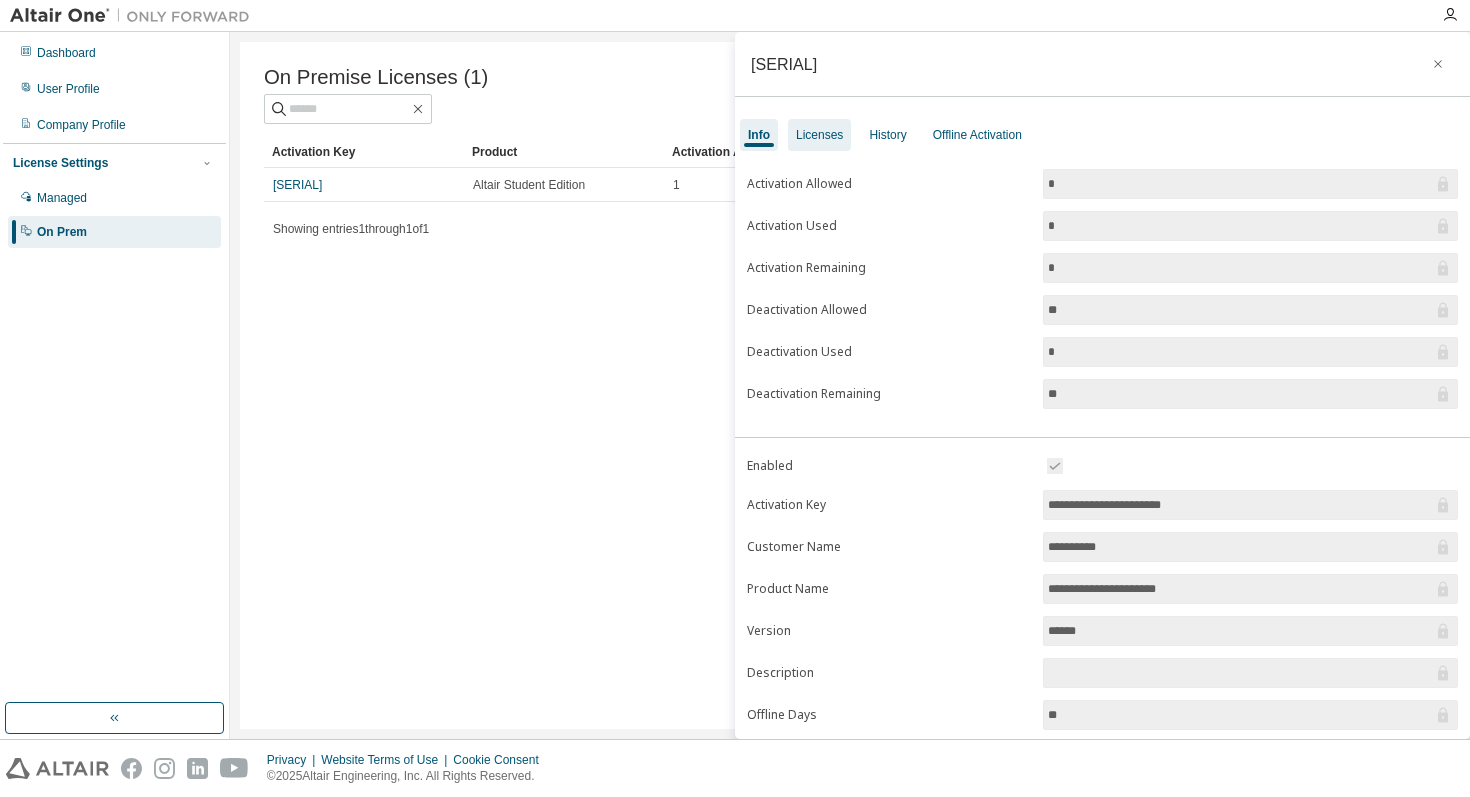 click on "Licenses" at bounding box center (819, 135) 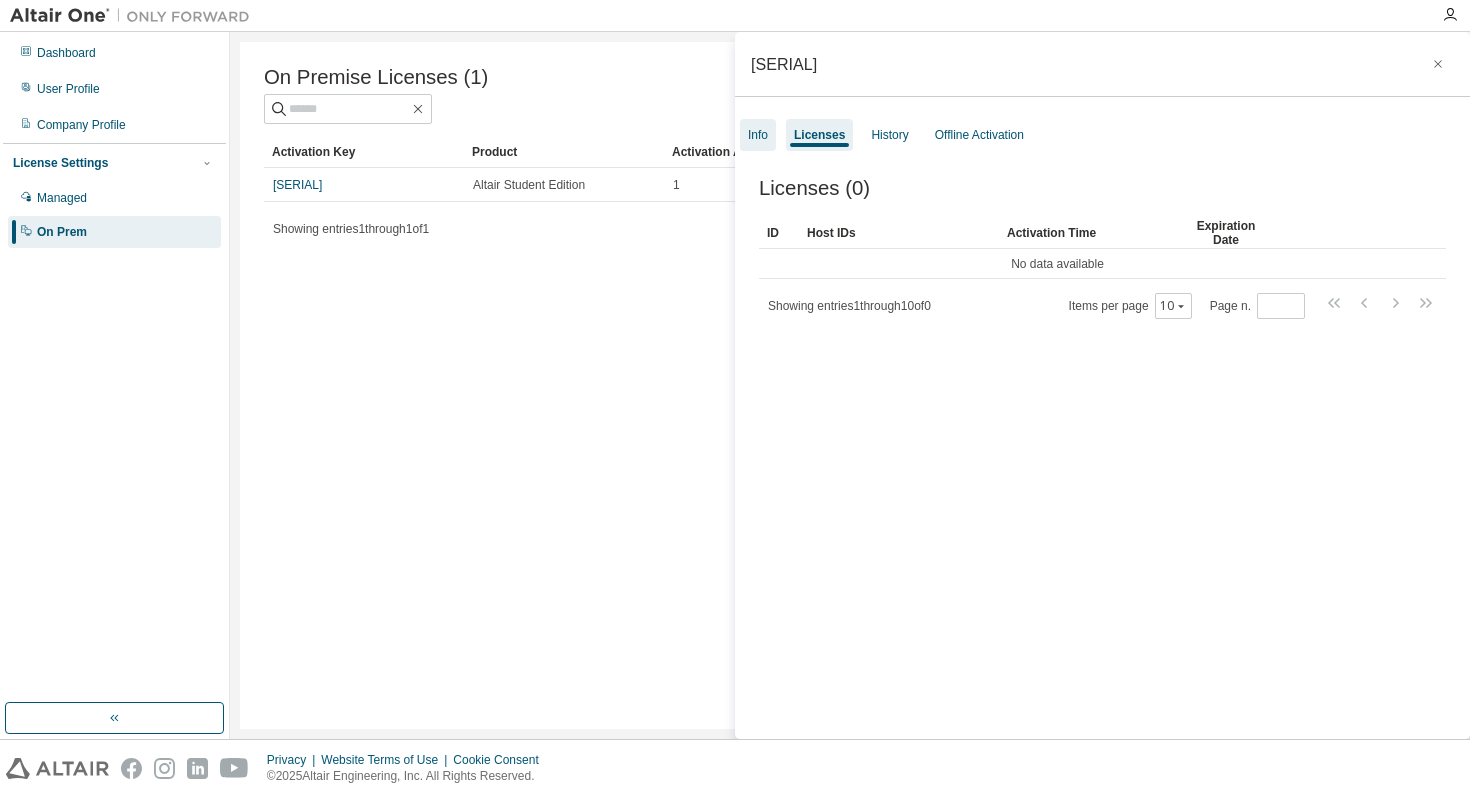click on "Info" at bounding box center (758, 135) 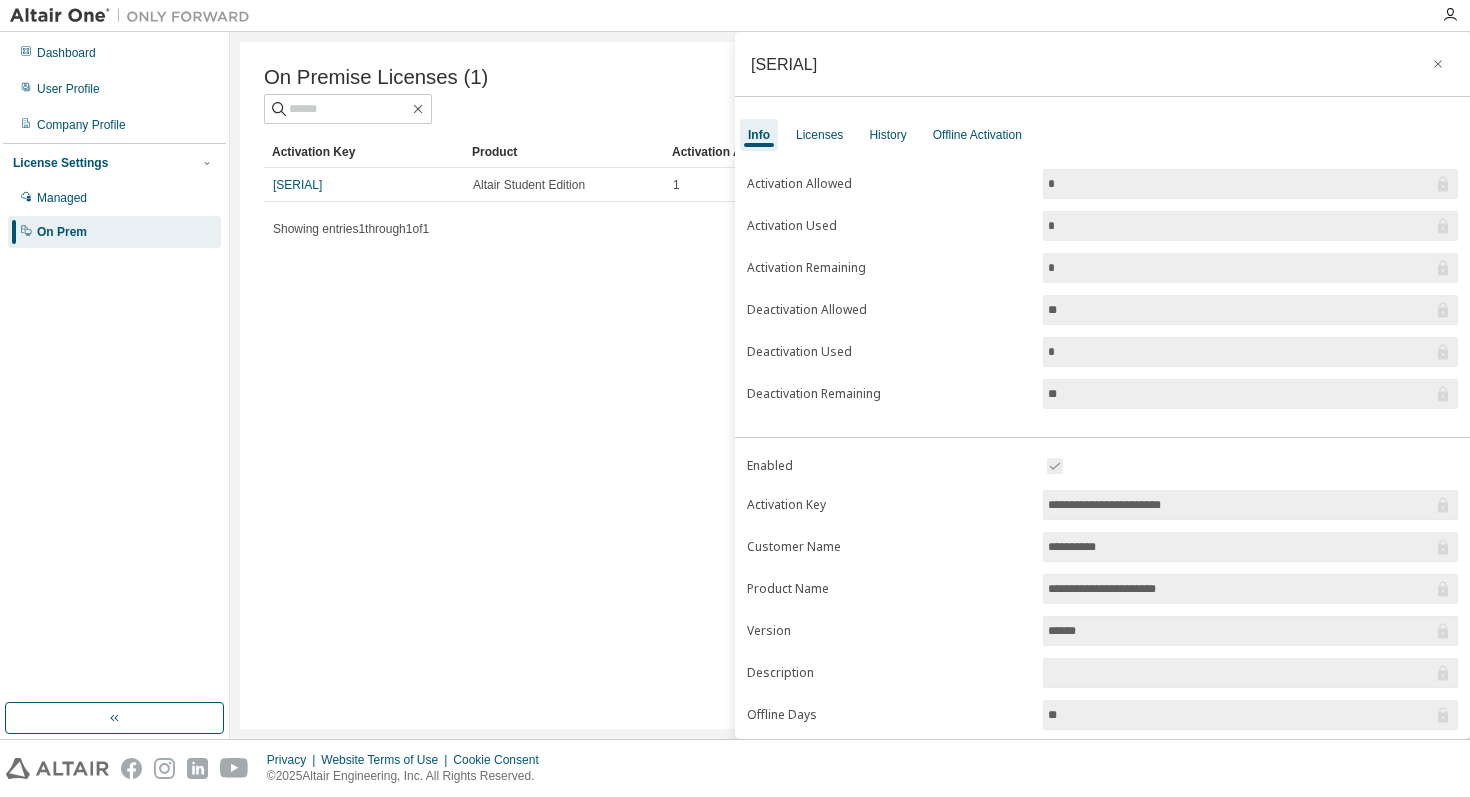 click on "**********" at bounding box center [1240, 505] 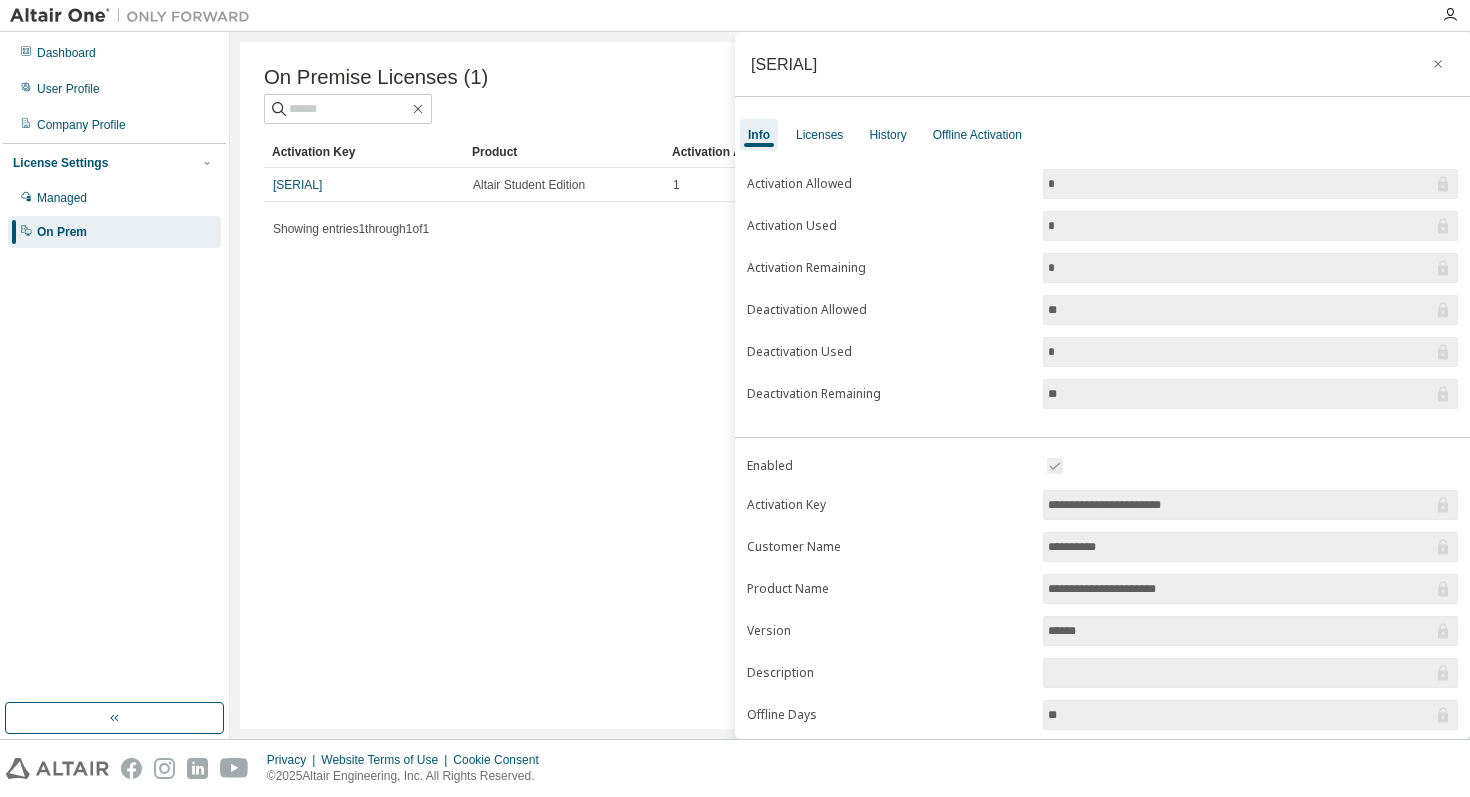 click on "**********" at bounding box center [1102, 628] 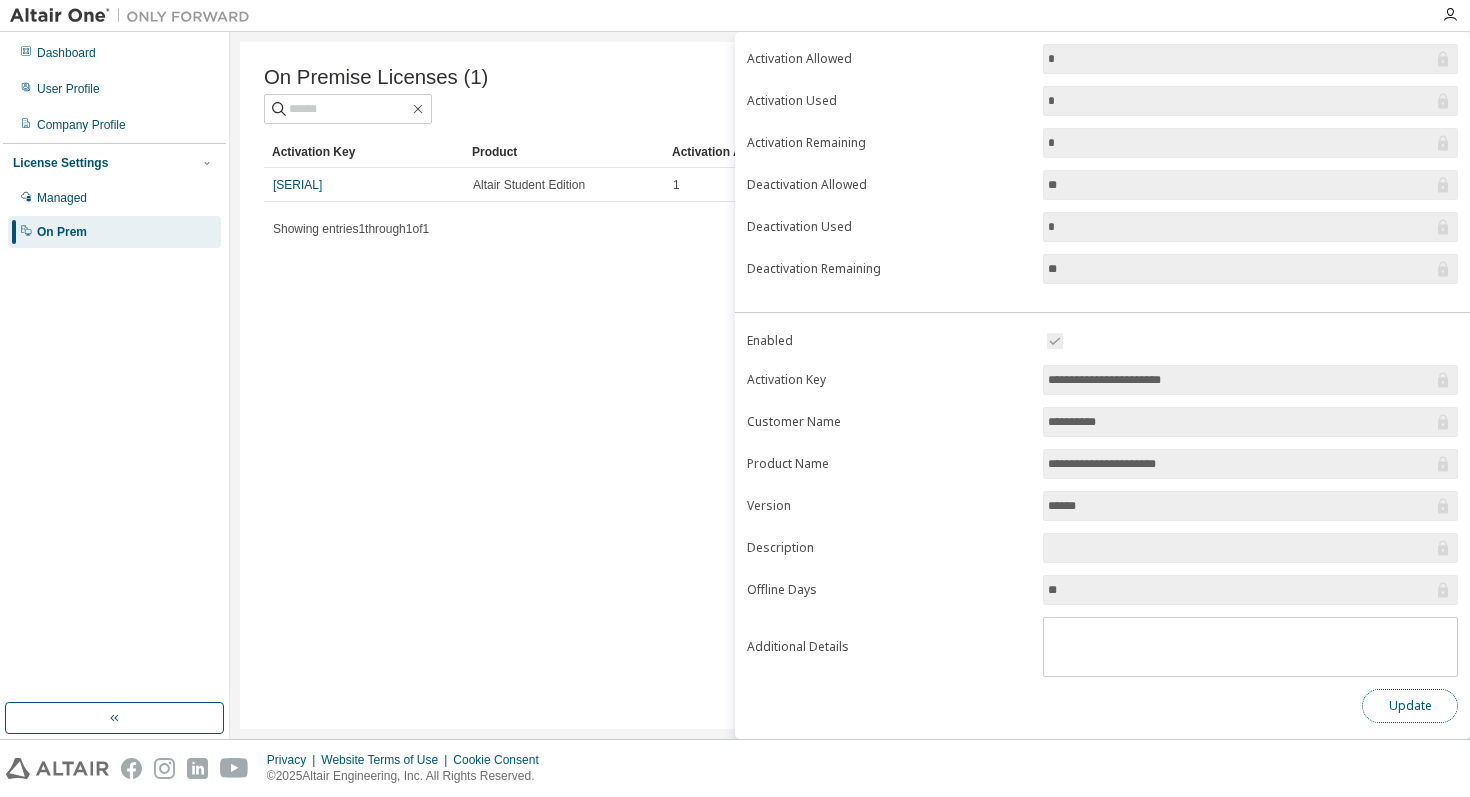 click on "Update" at bounding box center (1410, 706) 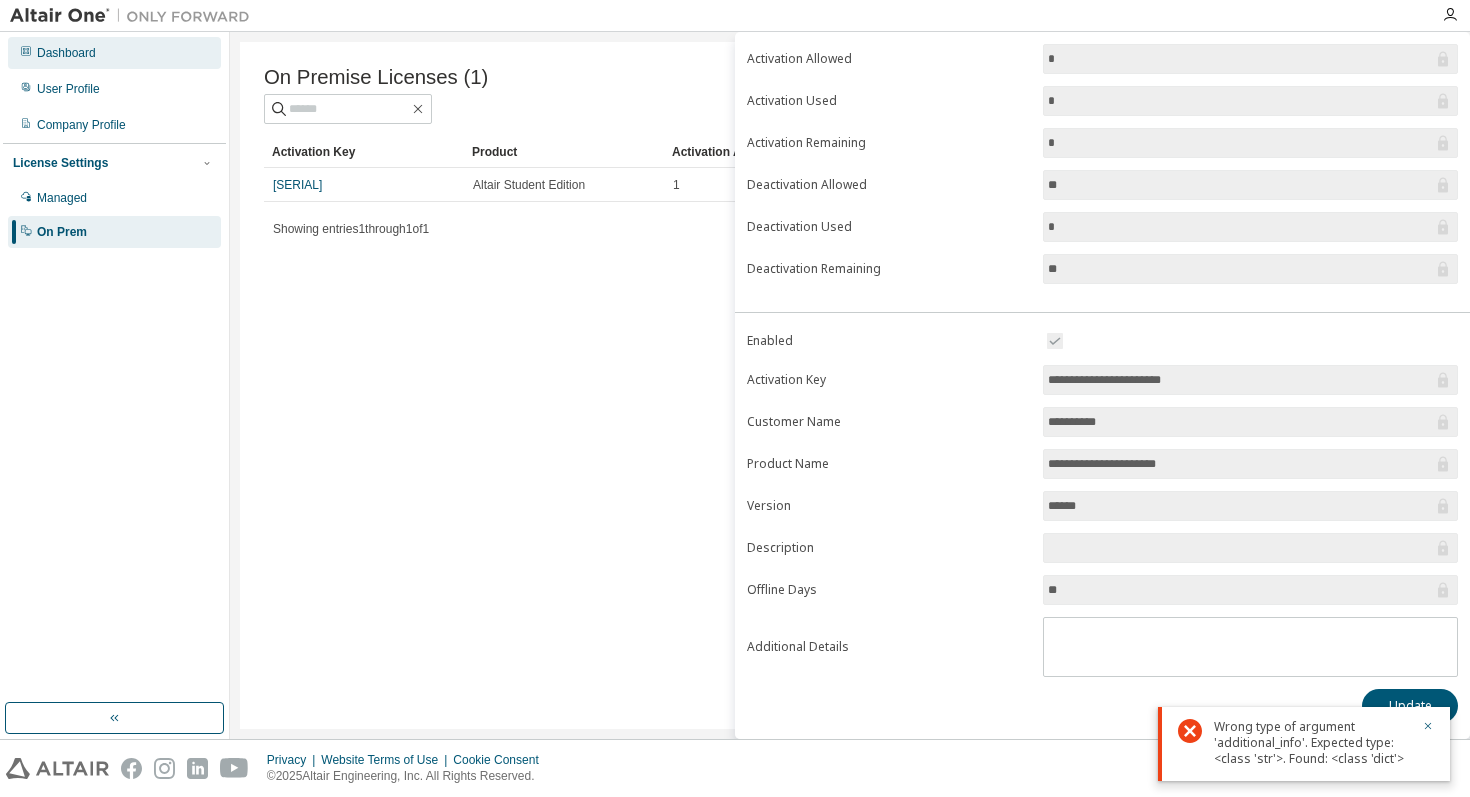click on "Dashboard" at bounding box center [114, 53] 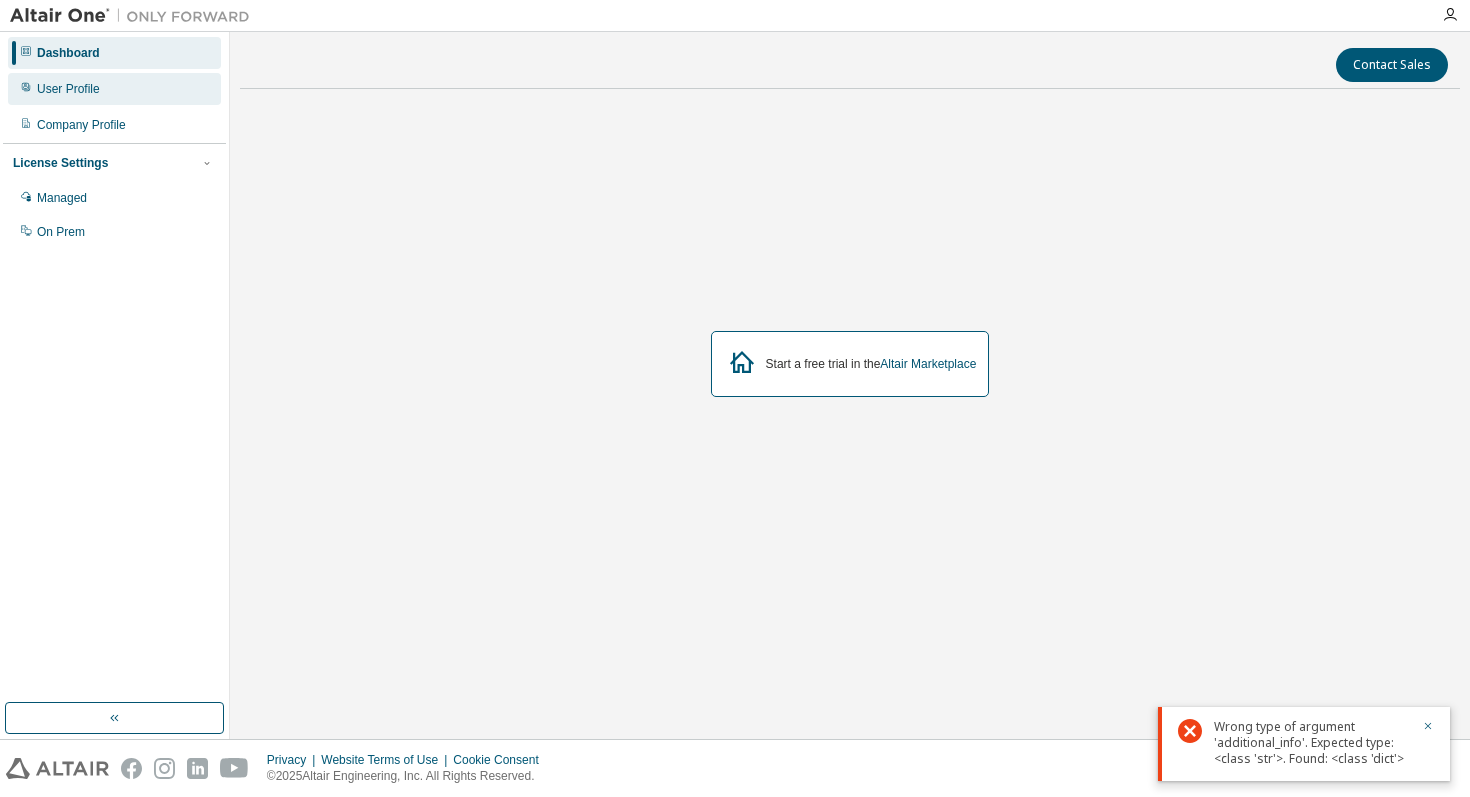 click on "User Profile" at bounding box center (114, 89) 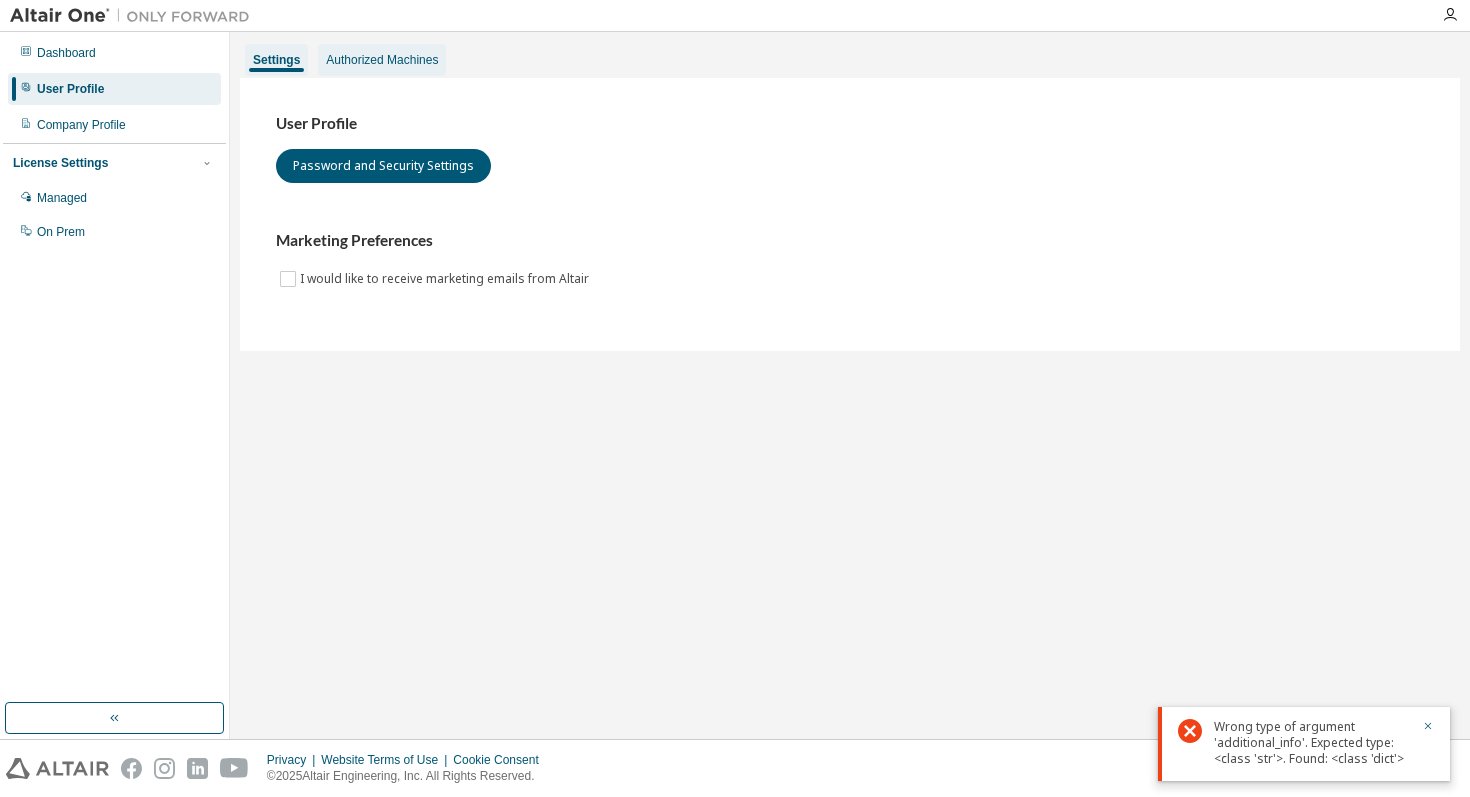 click on "Authorized Machines" at bounding box center [382, 60] 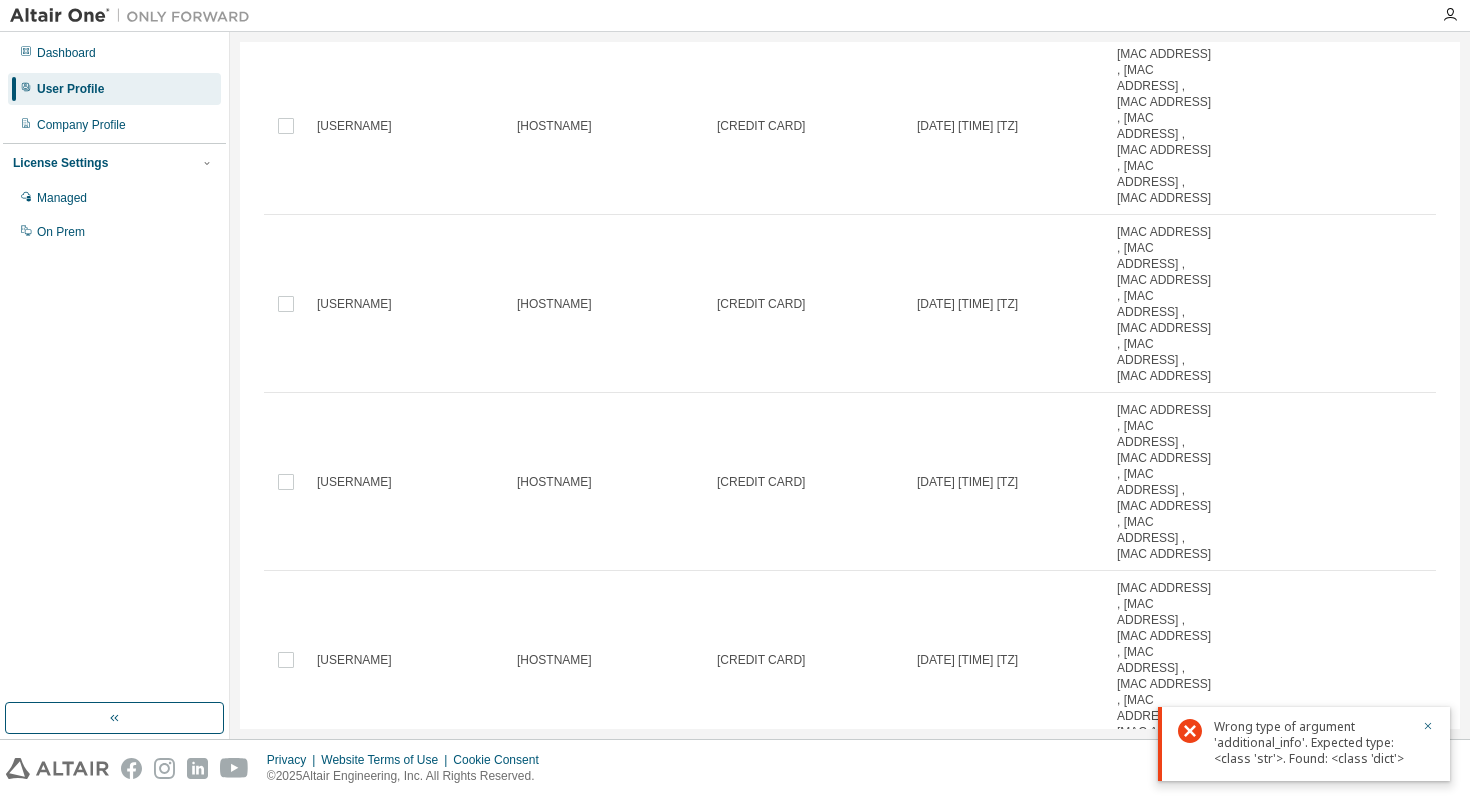 scroll, scrollTop: 0, scrollLeft: 0, axis: both 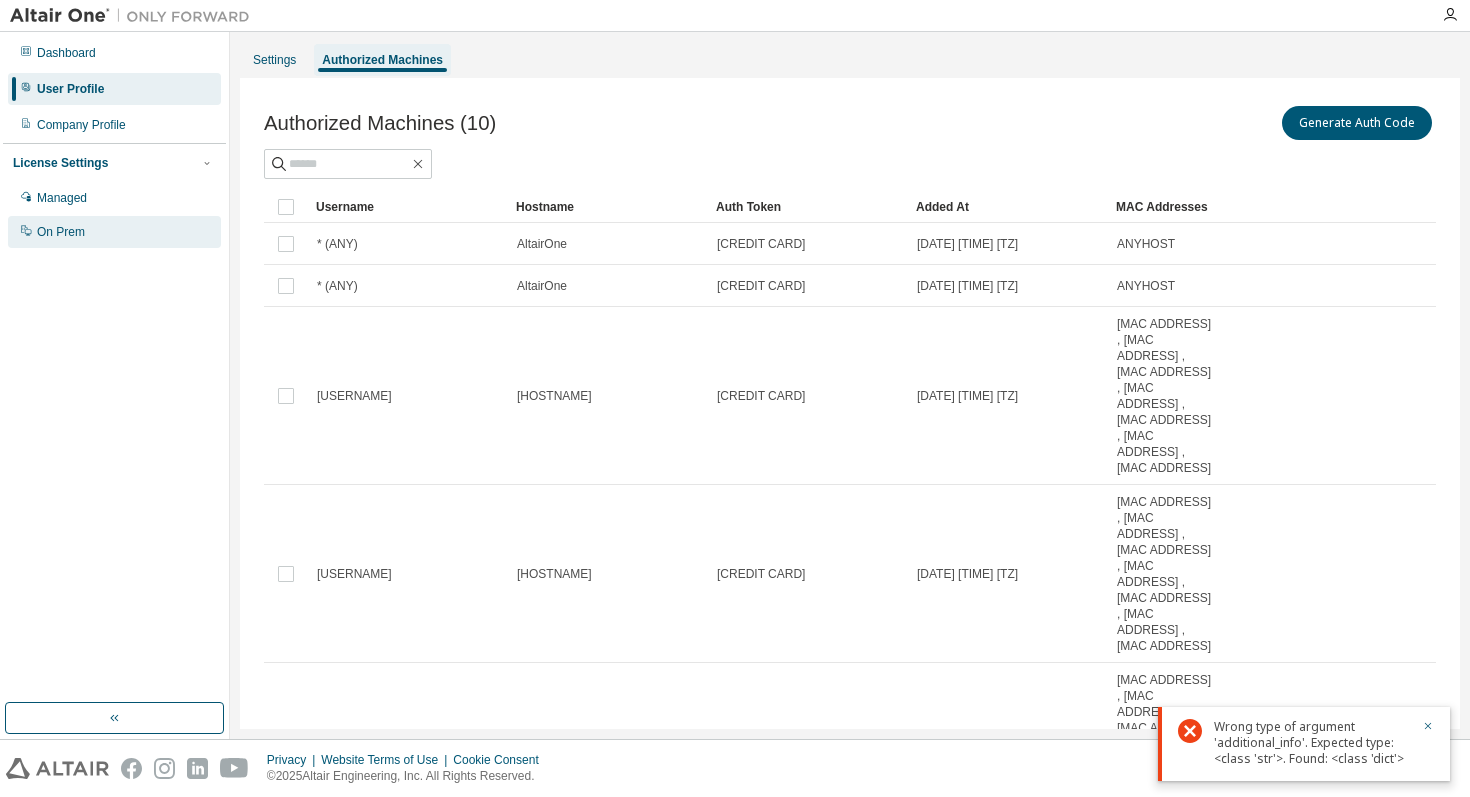 click on "On Prem" at bounding box center [114, 232] 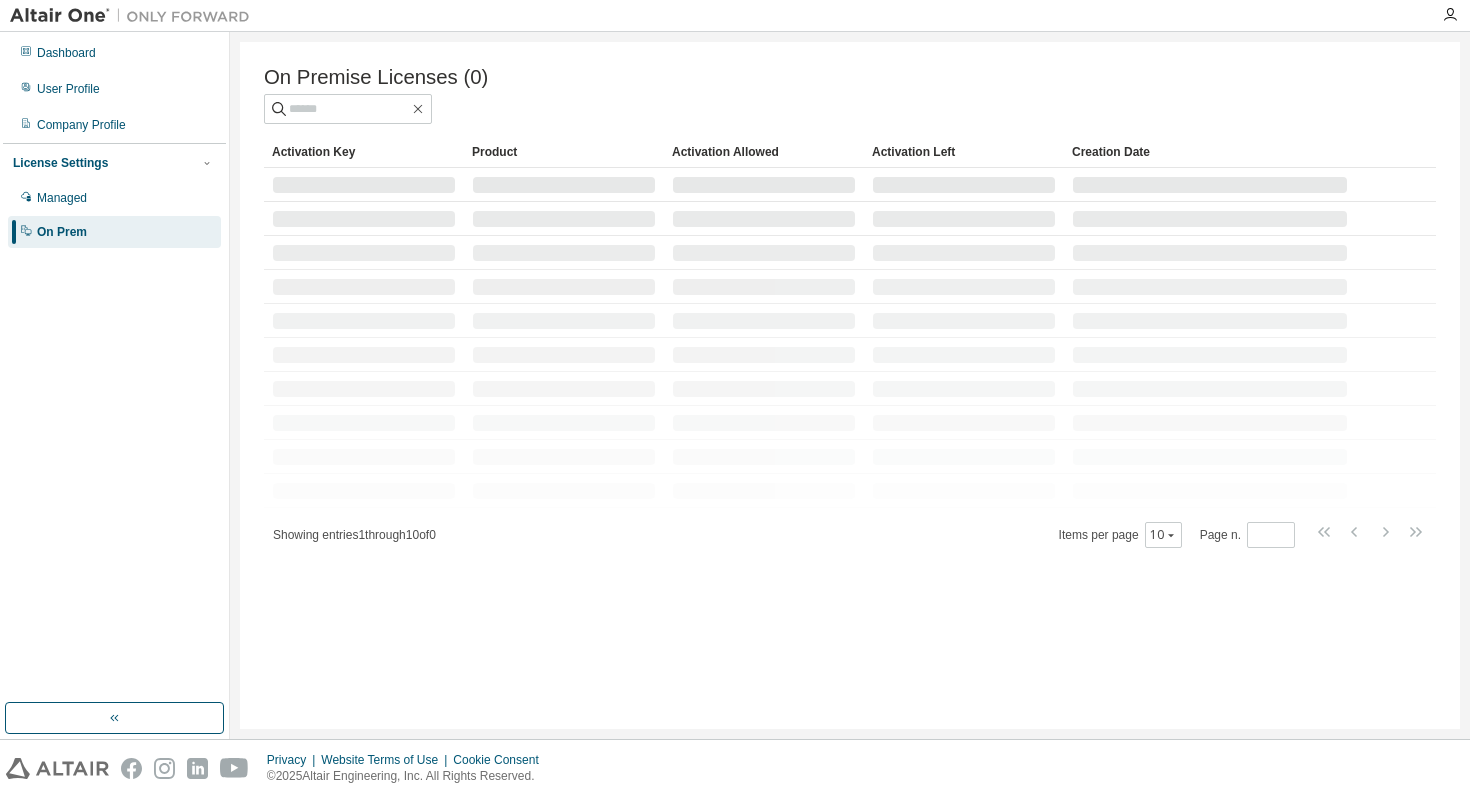 scroll, scrollTop: 0, scrollLeft: 0, axis: both 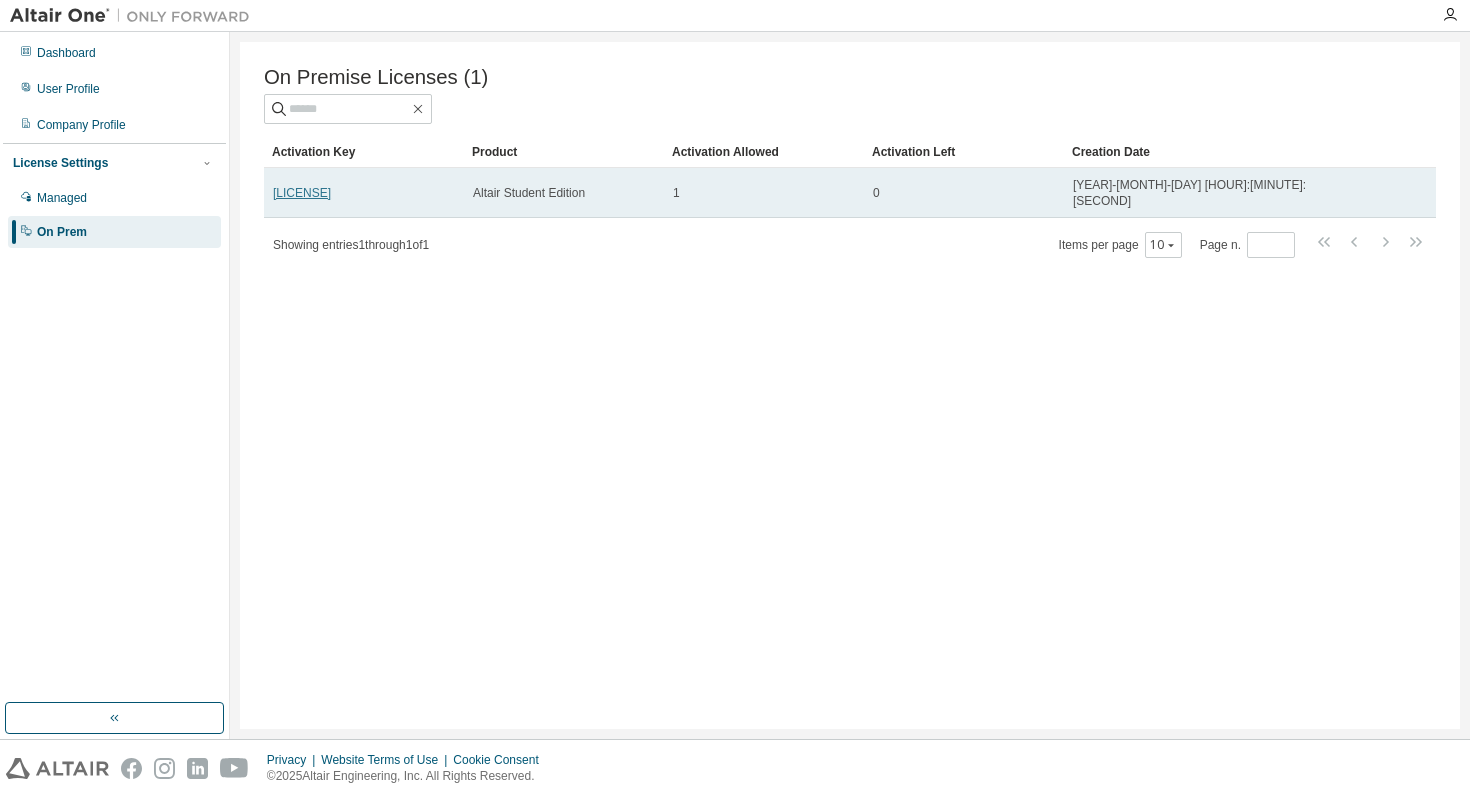 click on "[LICENSE]" at bounding box center (302, 193) 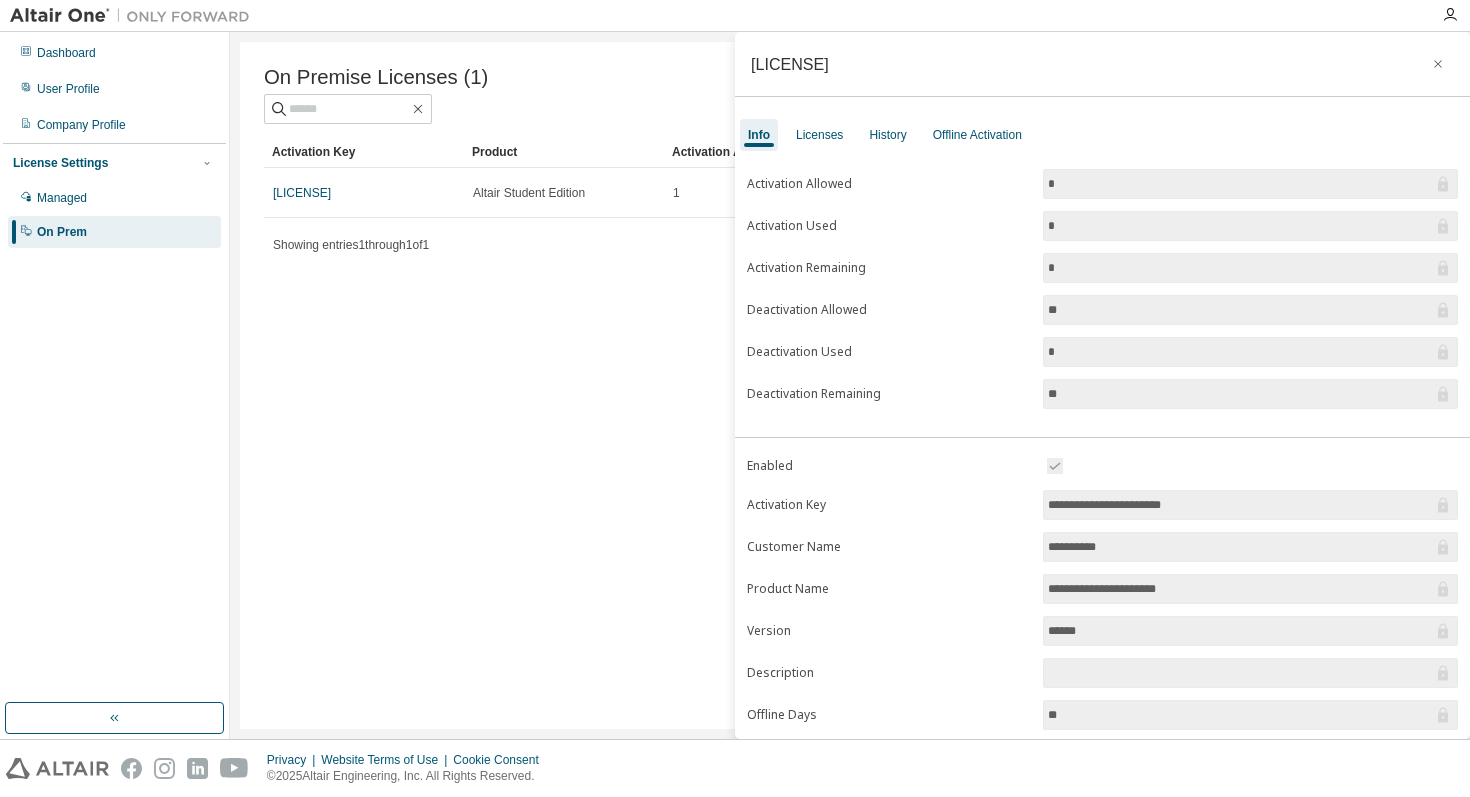 click on "**" at bounding box center (1240, 394) 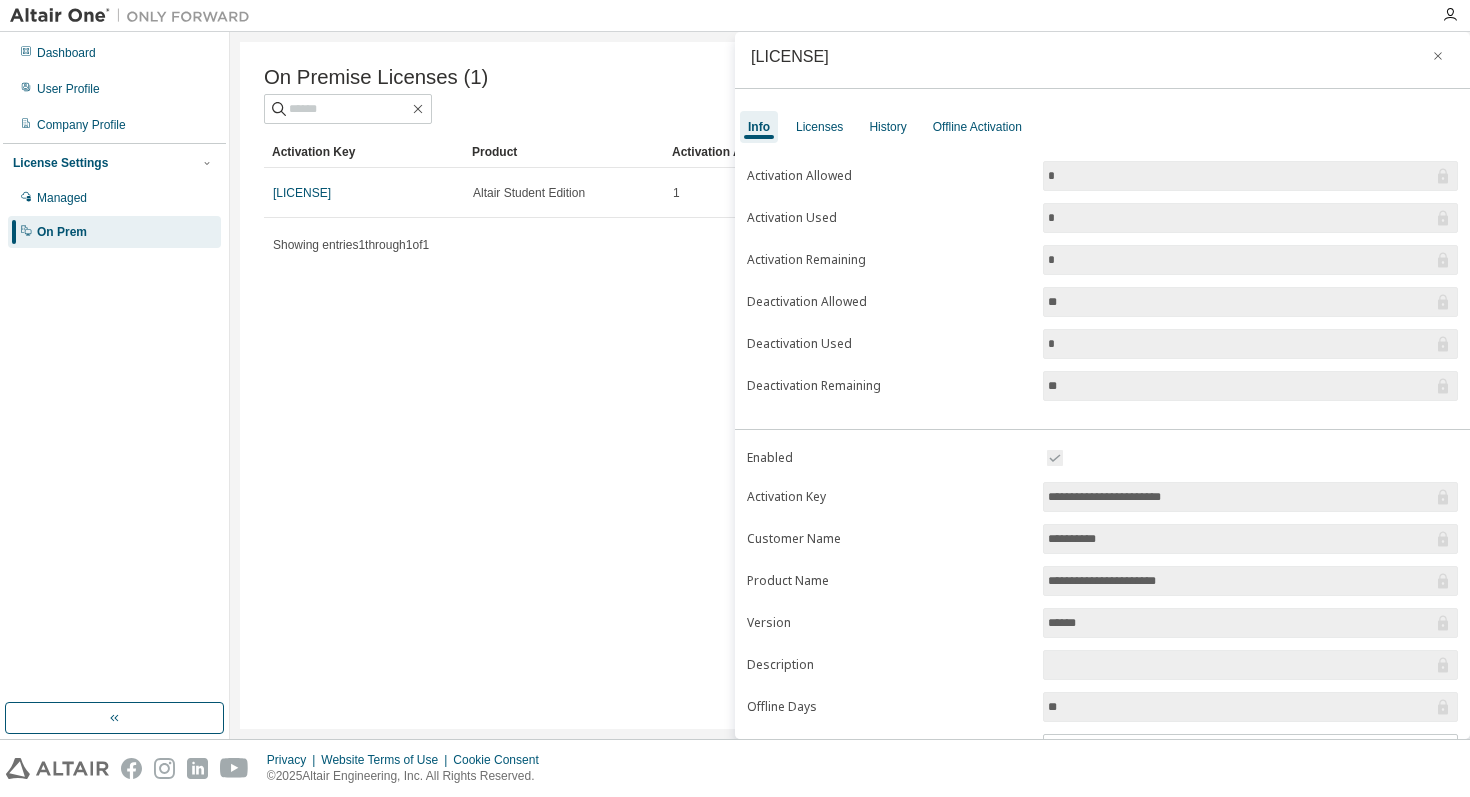 scroll, scrollTop: 0, scrollLeft: 0, axis: both 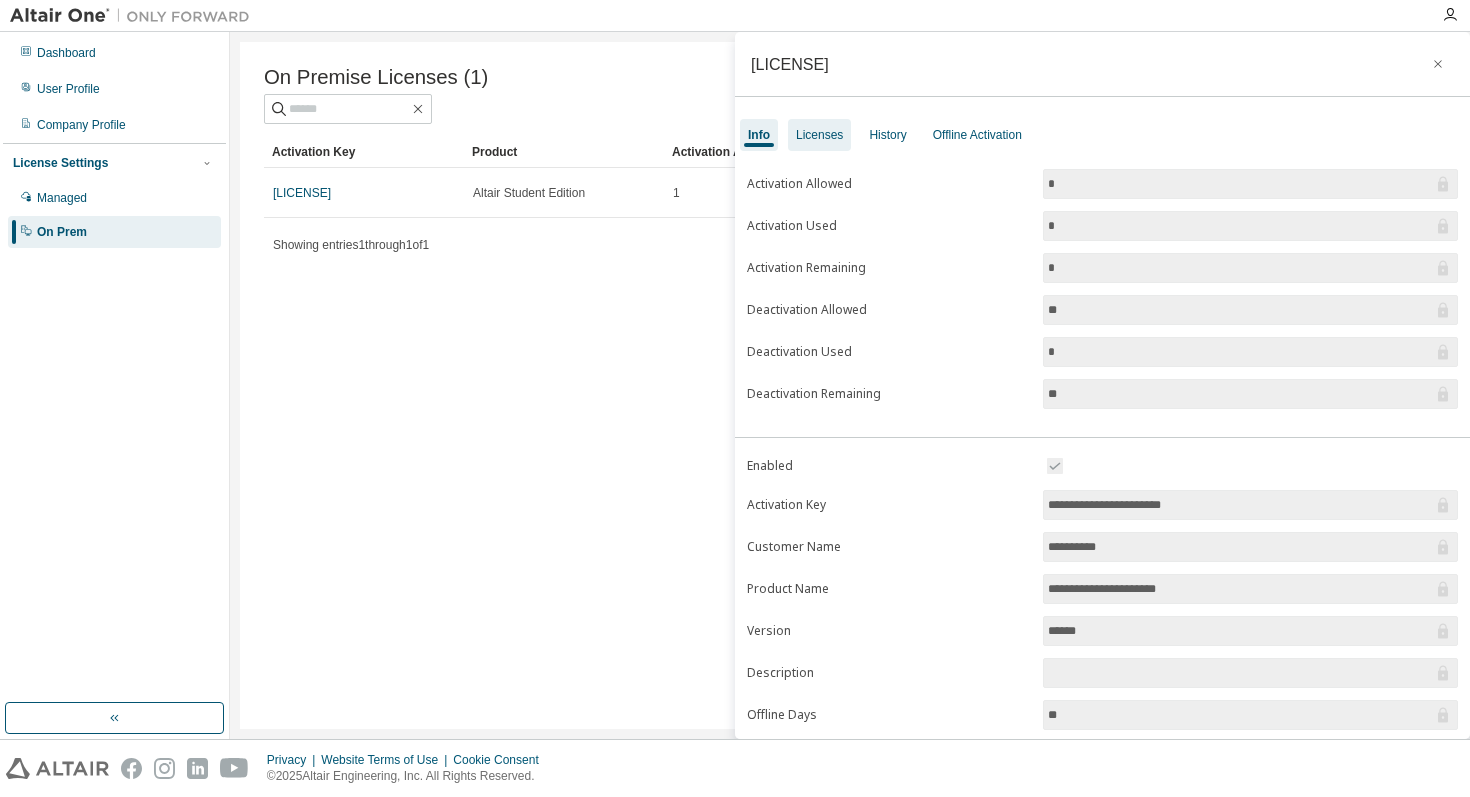 click on "Licenses" at bounding box center (819, 135) 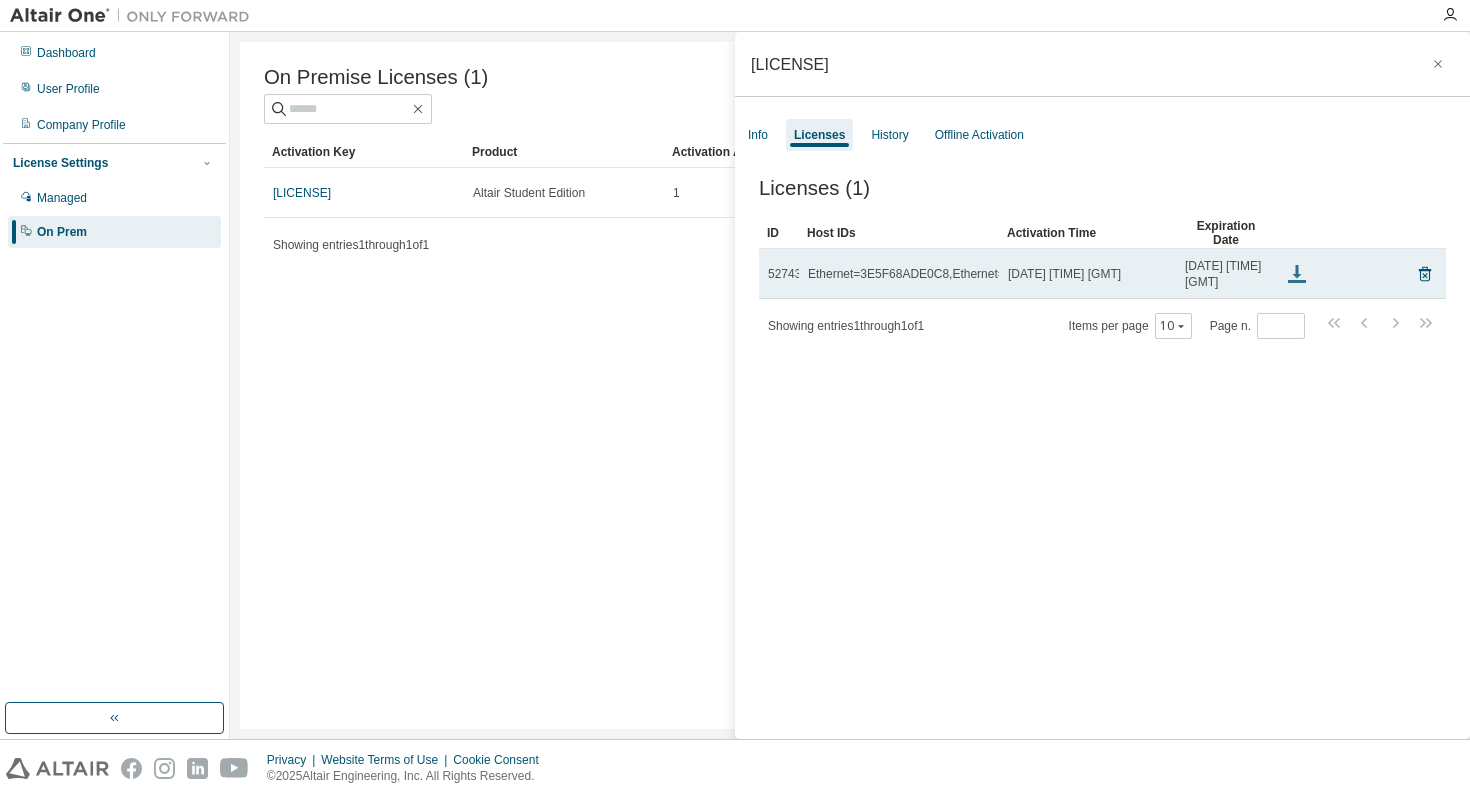 click 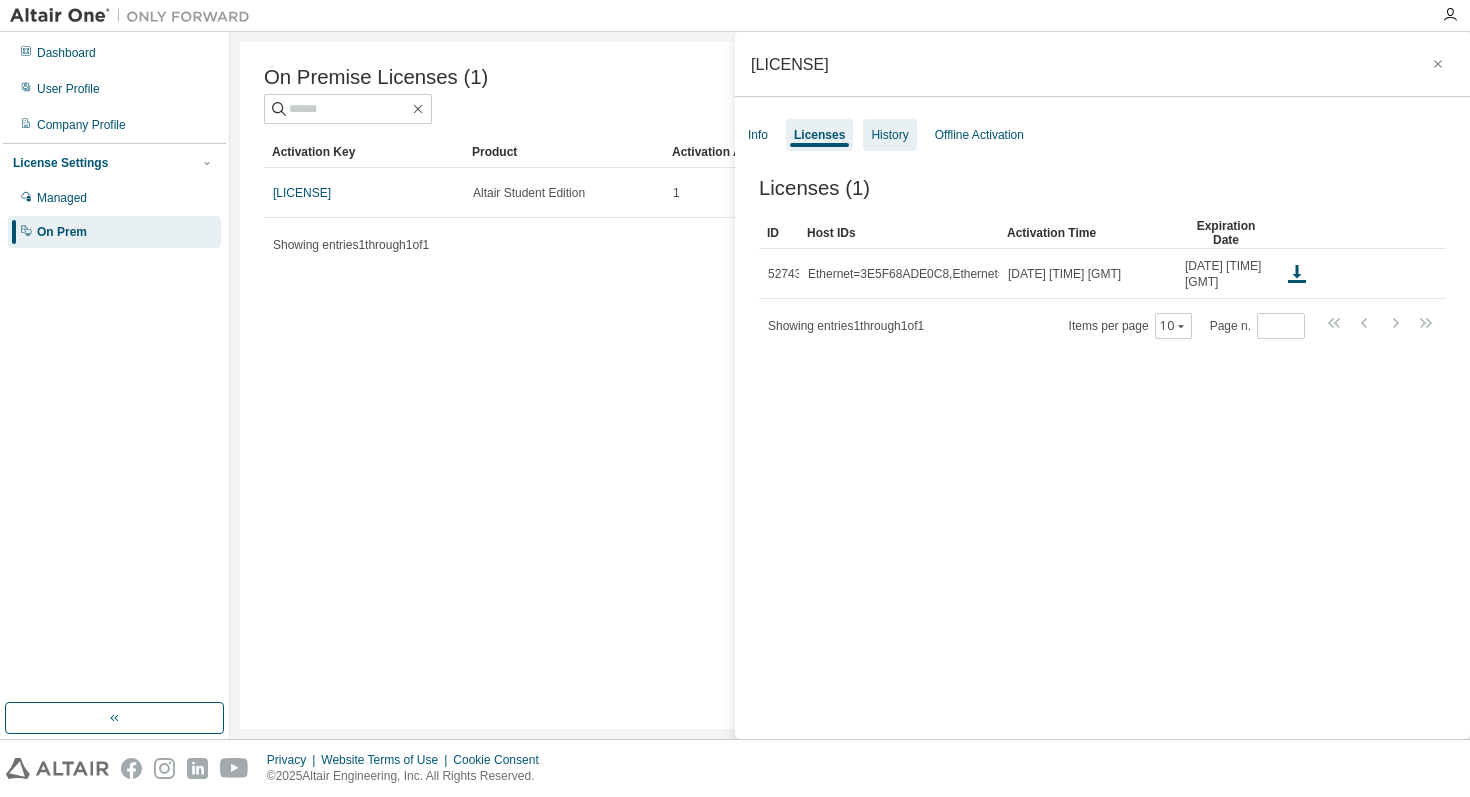 click on "History" at bounding box center (889, 135) 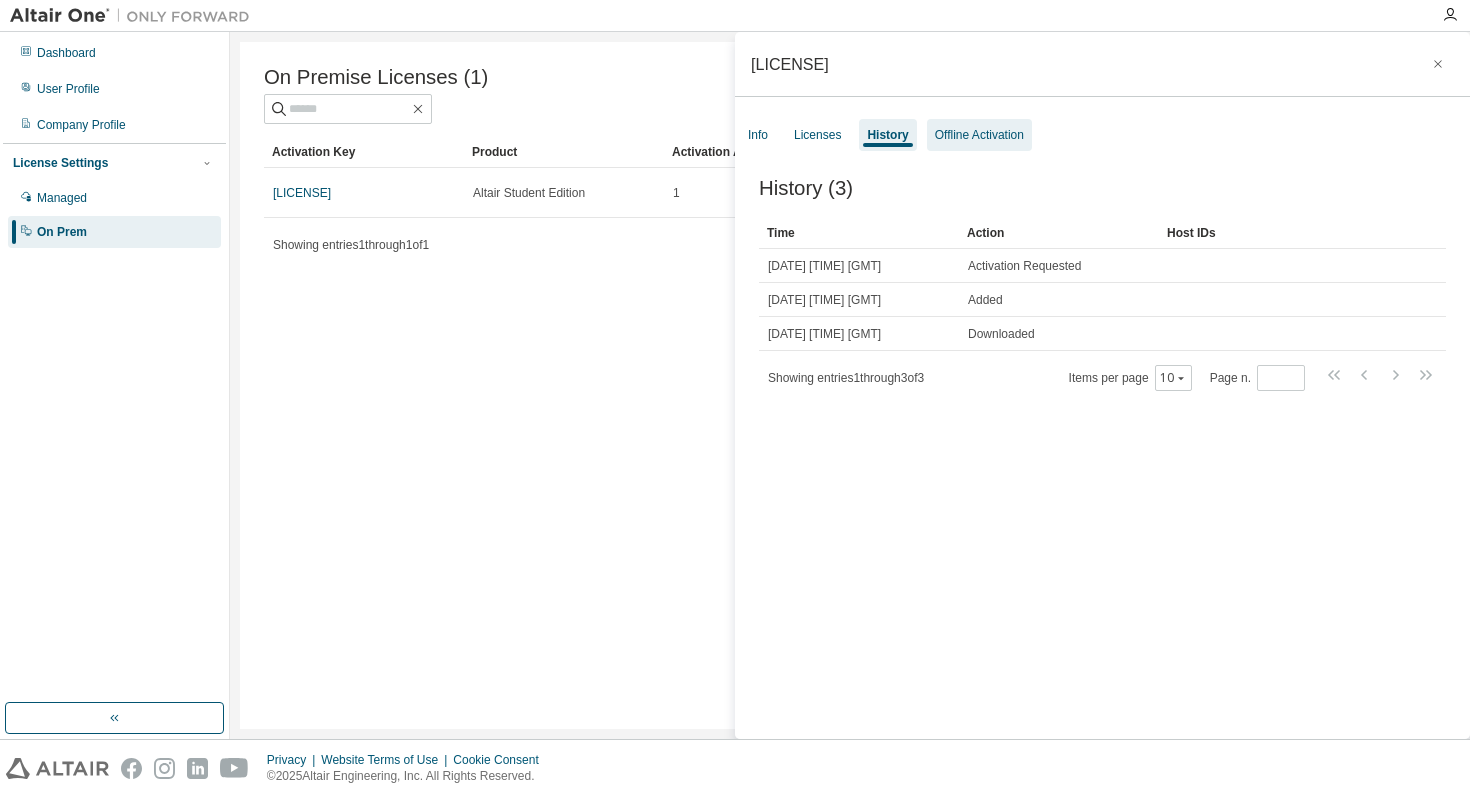 click on "Offline Activation" at bounding box center [979, 135] 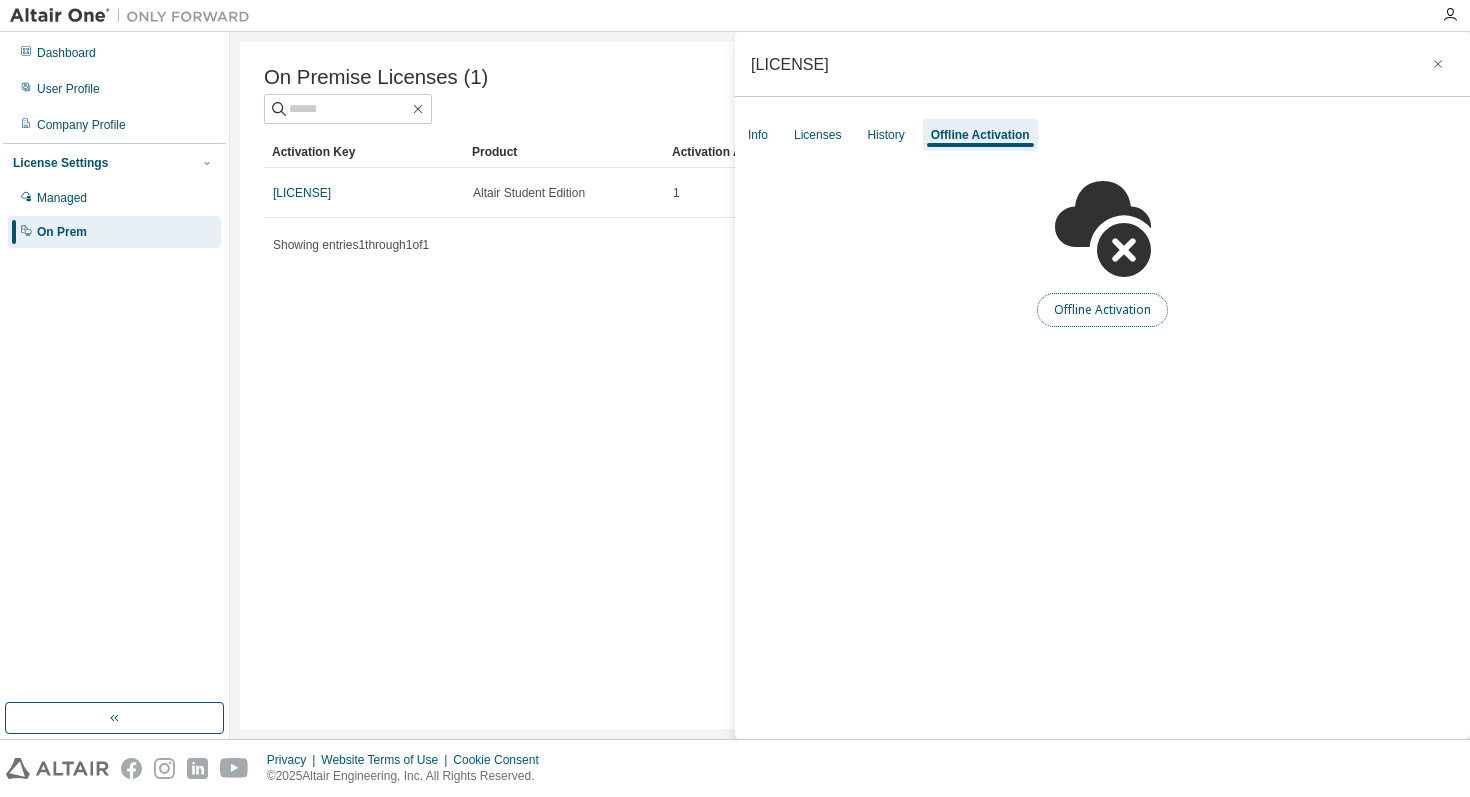 click on "Offline Activation" at bounding box center (1102, 310) 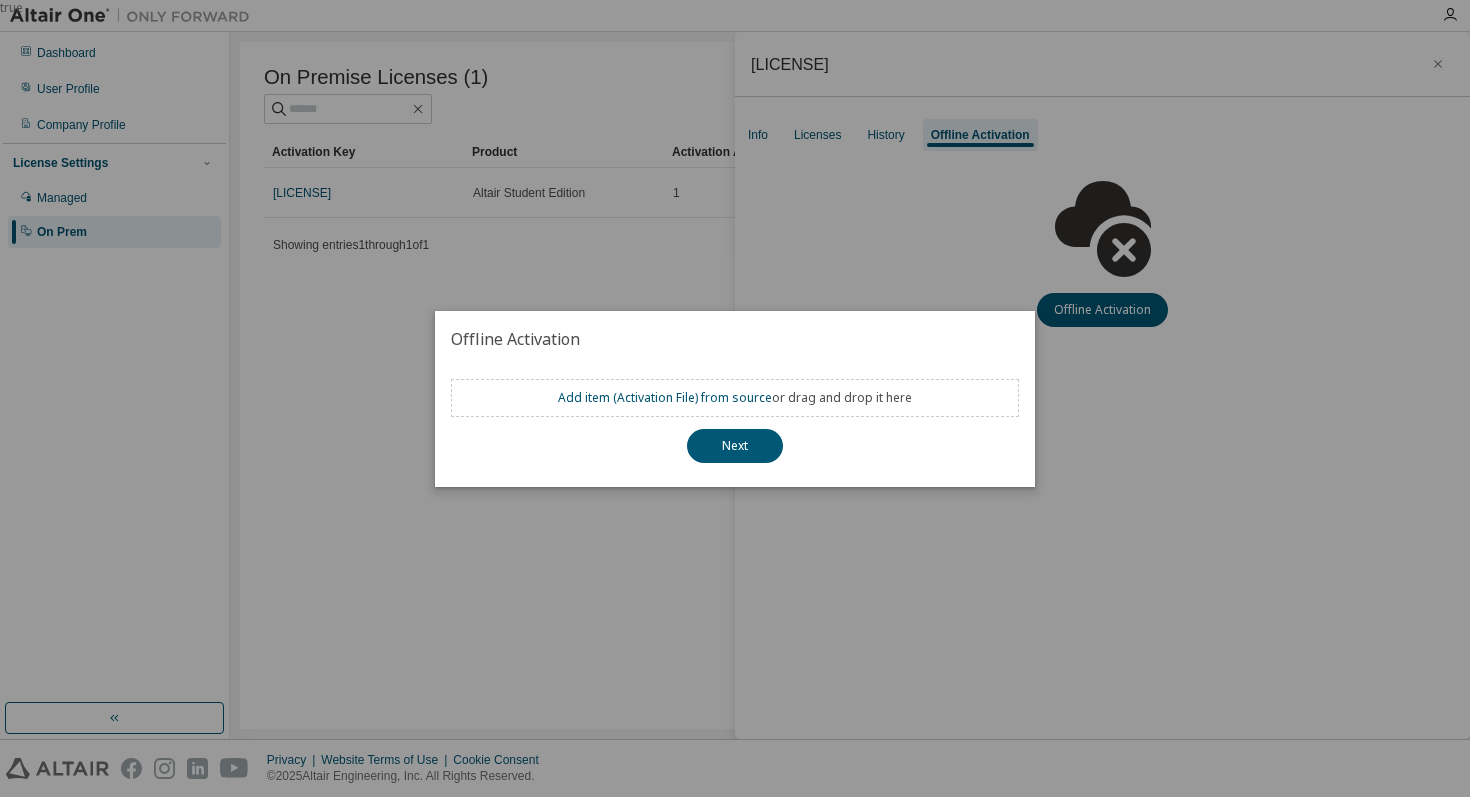 click on "true" at bounding box center (735, 398) 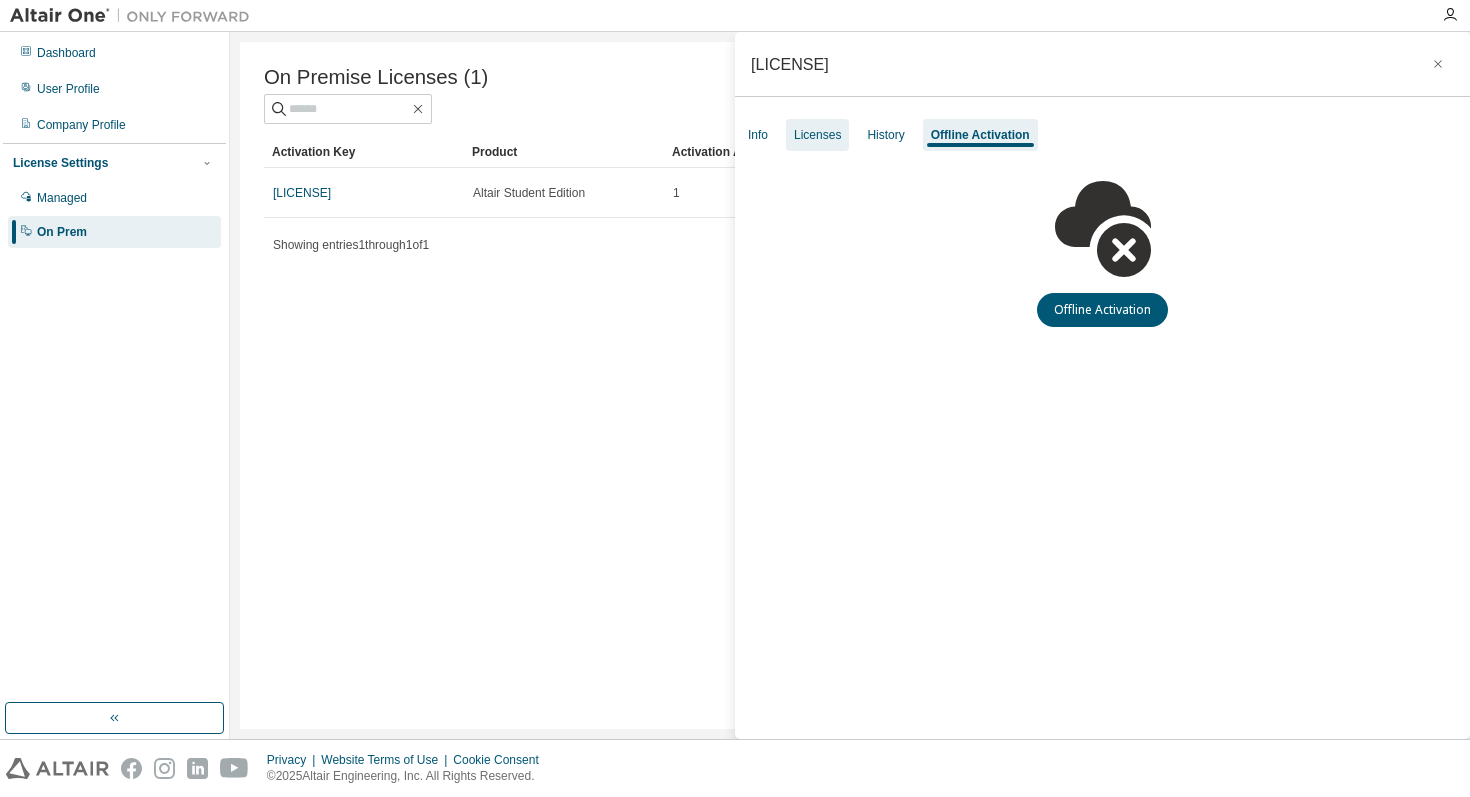 click on "Licenses" at bounding box center (817, 135) 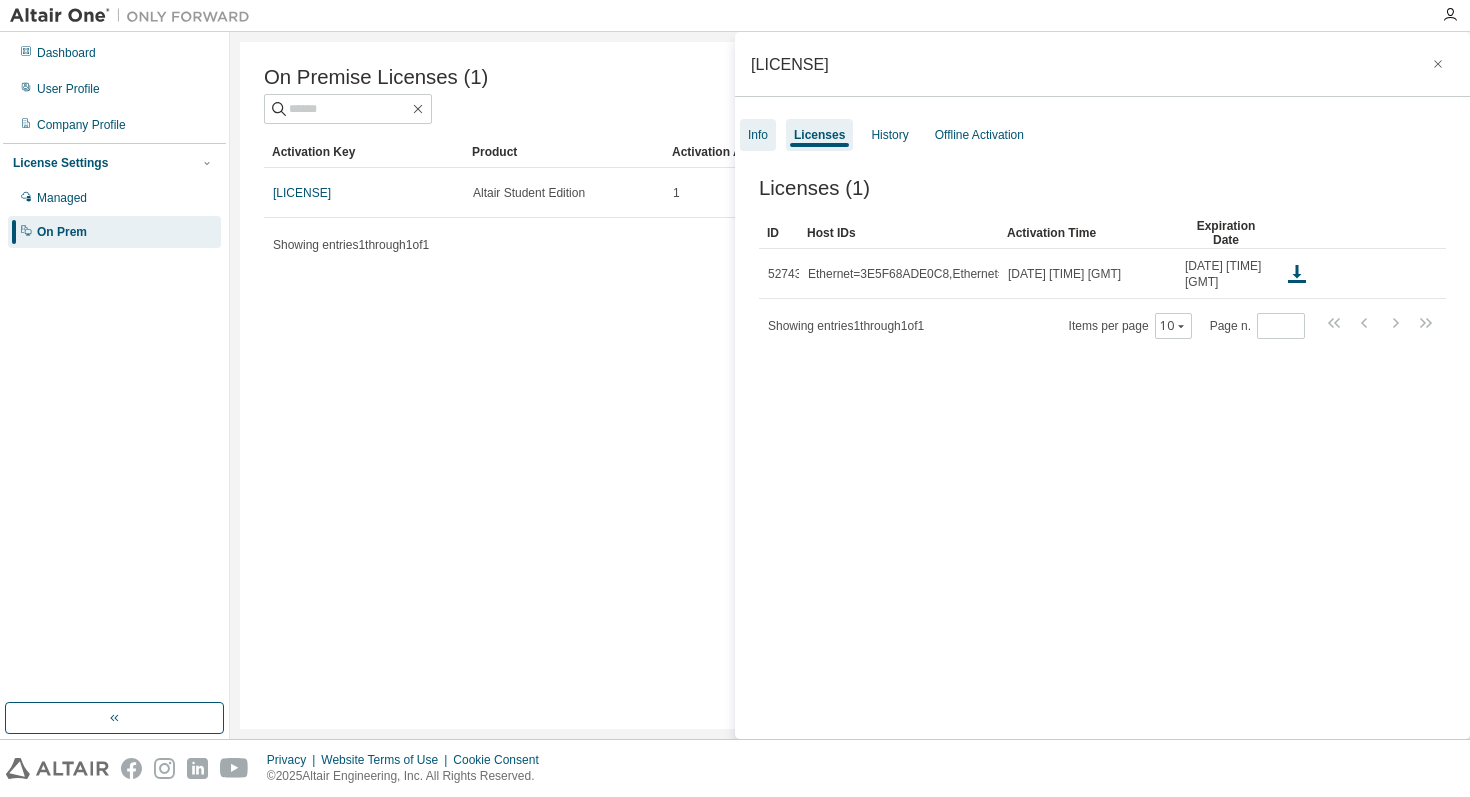 click on "Info" at bounding box center (758, 135) 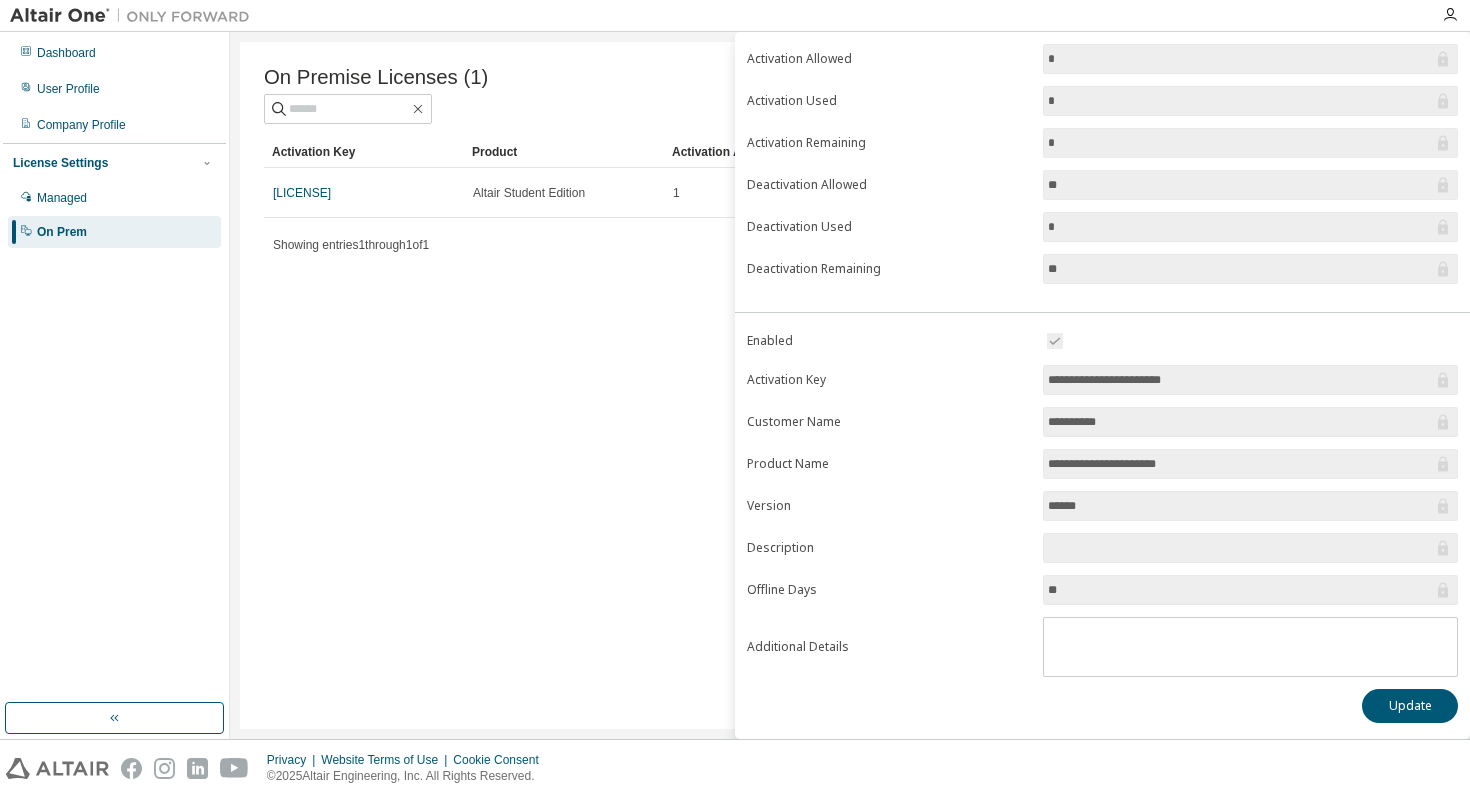 scroll, scrollTop: 0, scrollLeft: 0, axis: both 